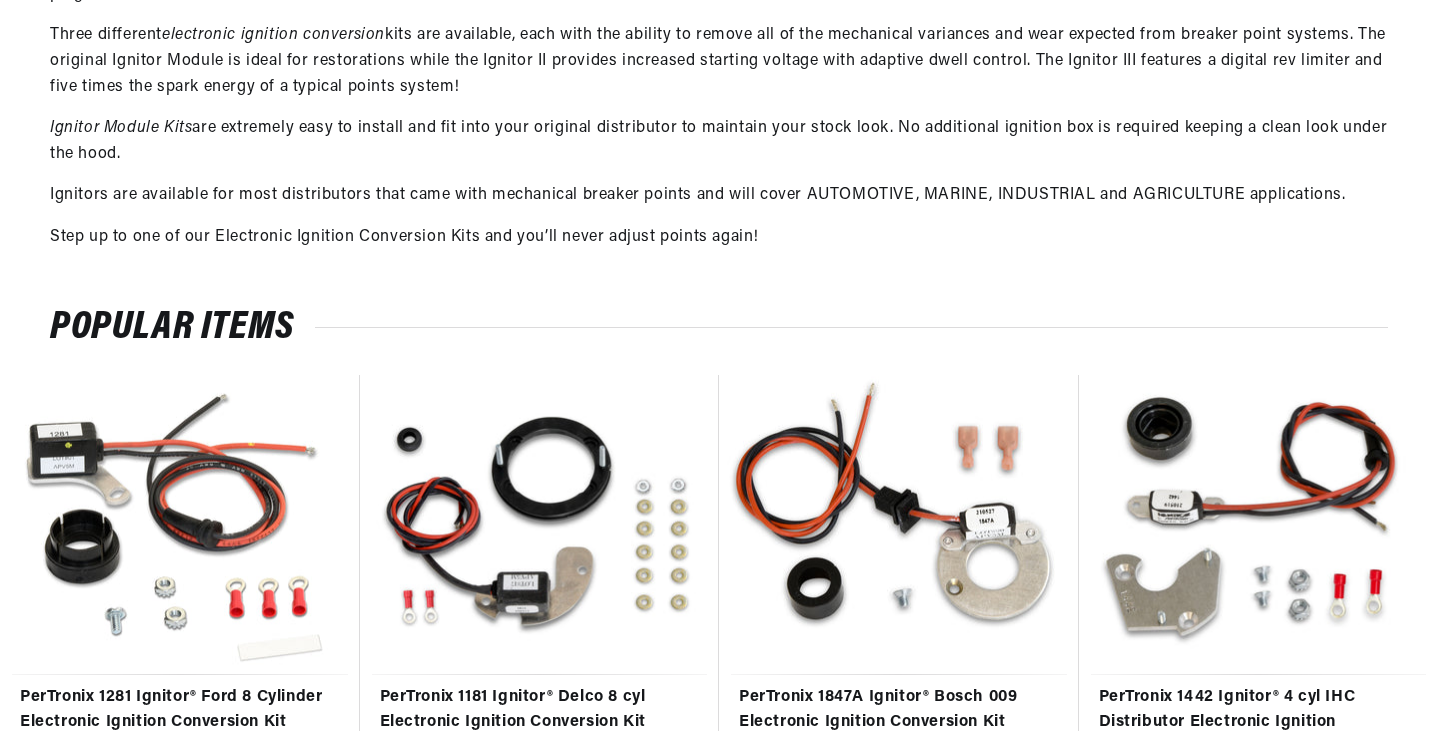 scroll, scrollTop: 600, scrollLeft: 0, axis: vertical 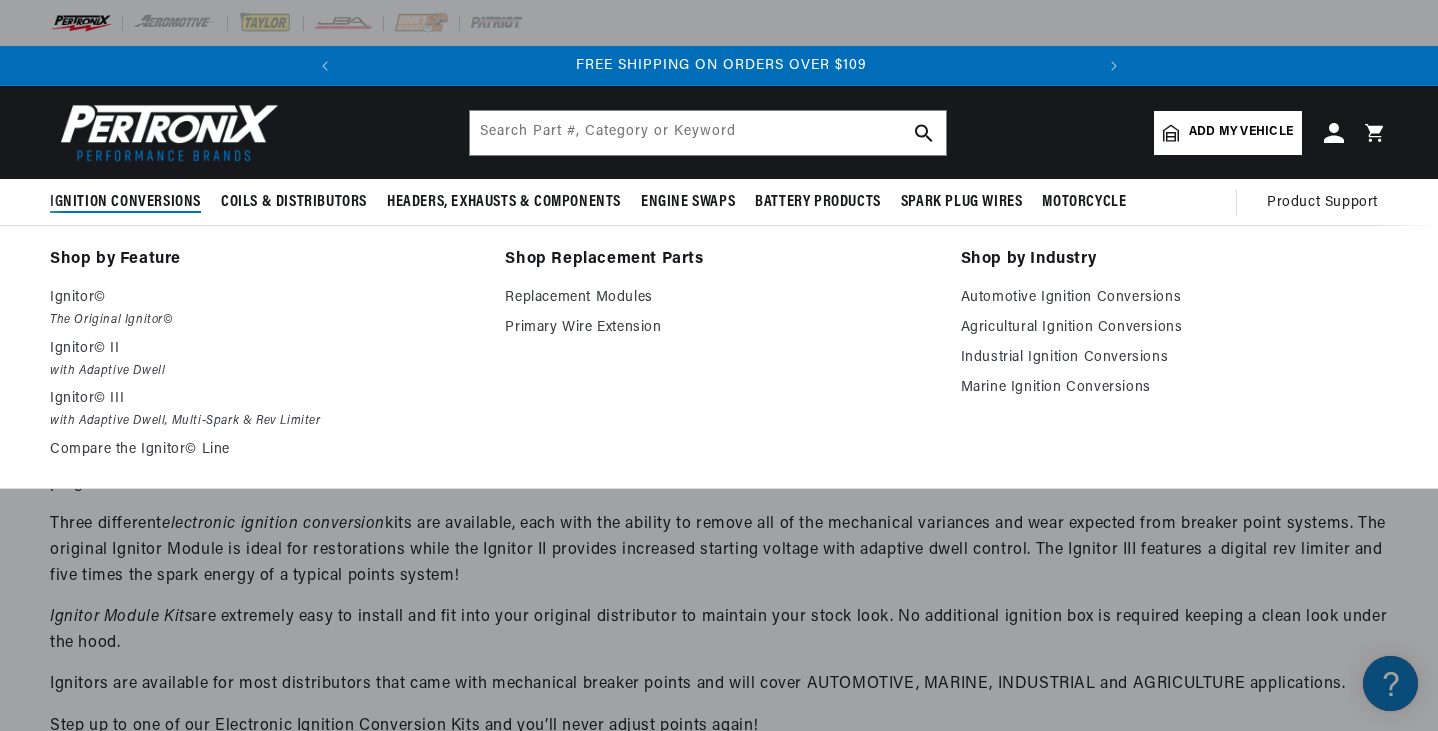 click on "Ignition Conversions" at bounding box center [125, 202] 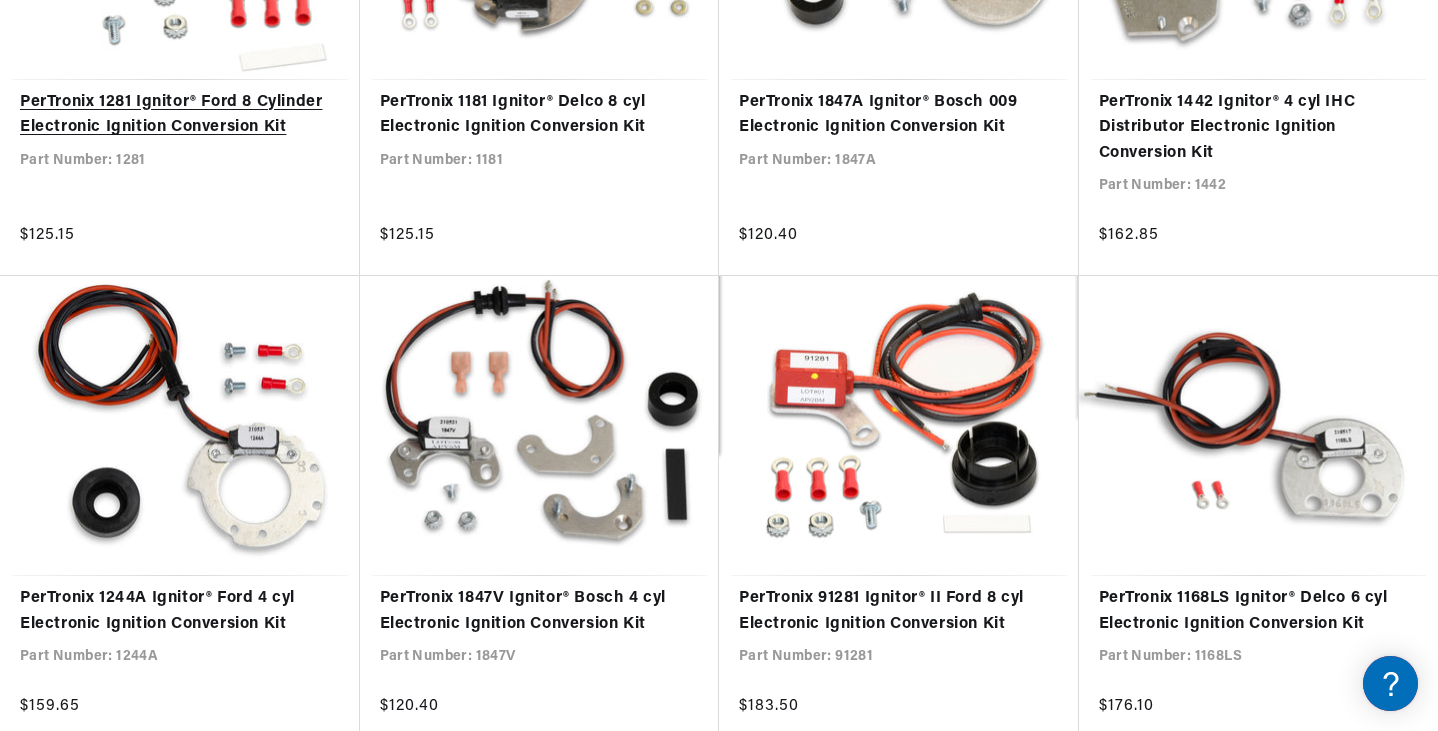 scroll, scrollTop: 1258, scrollLeft: 0, axis: vertical 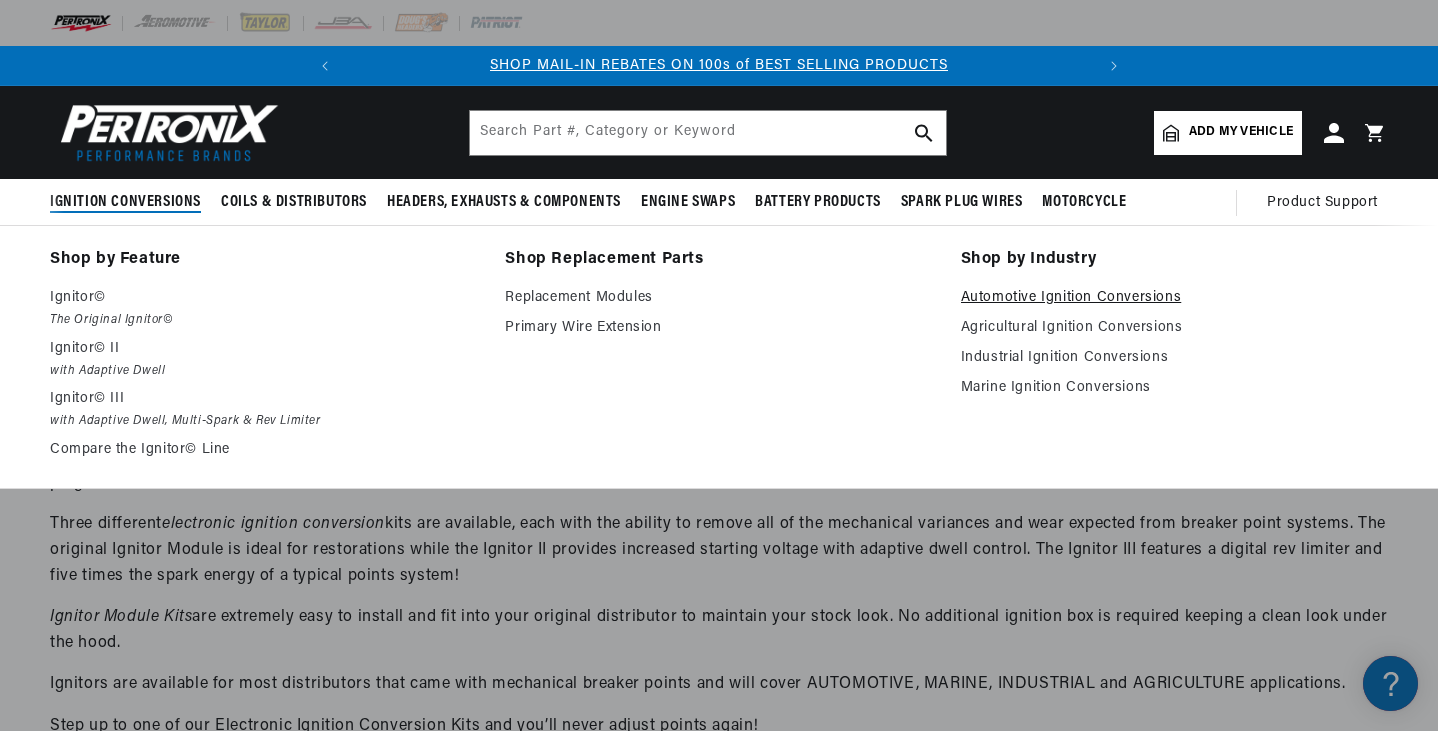 click on "Automotive Ignition Conversions" at bounding box center (1174, 298) 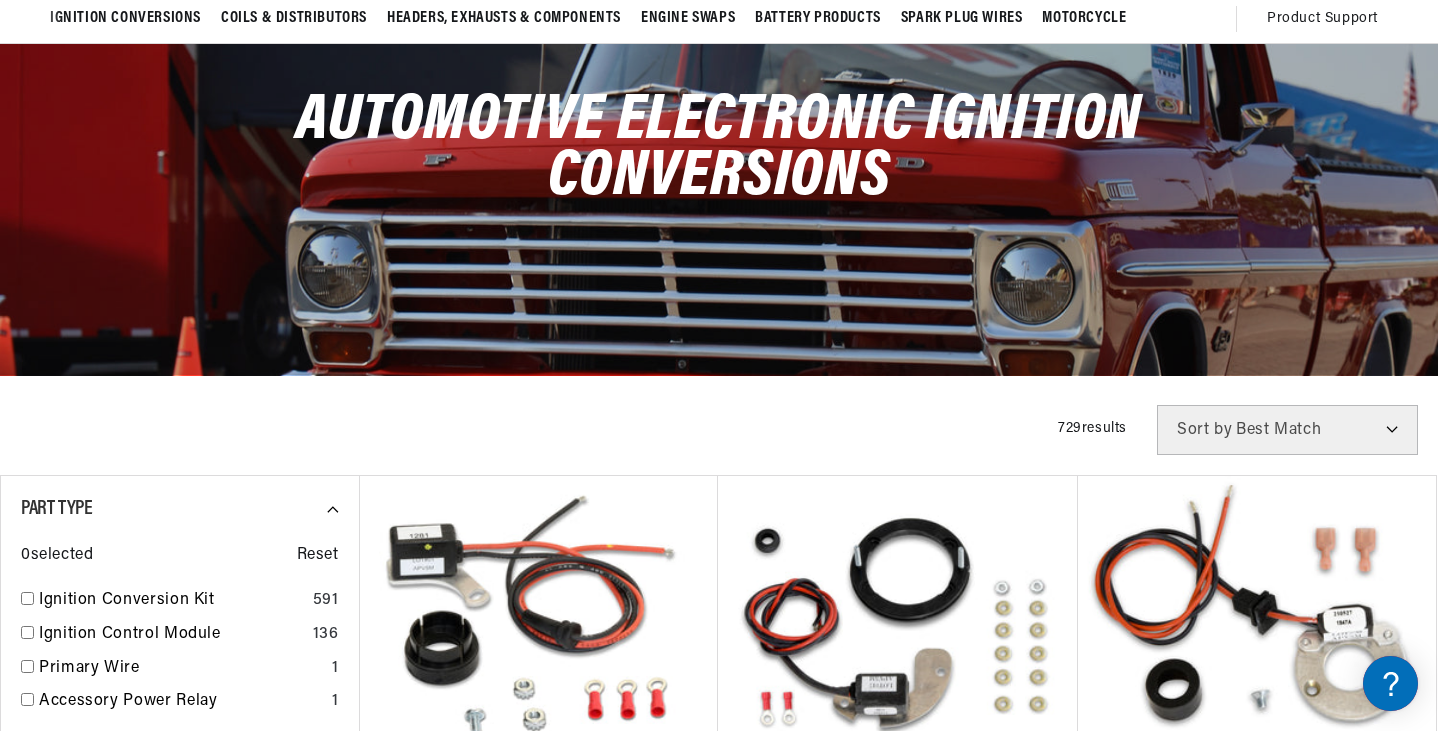 scroll, scrollTop: 205, scrollLeft: 0, axis: vertical 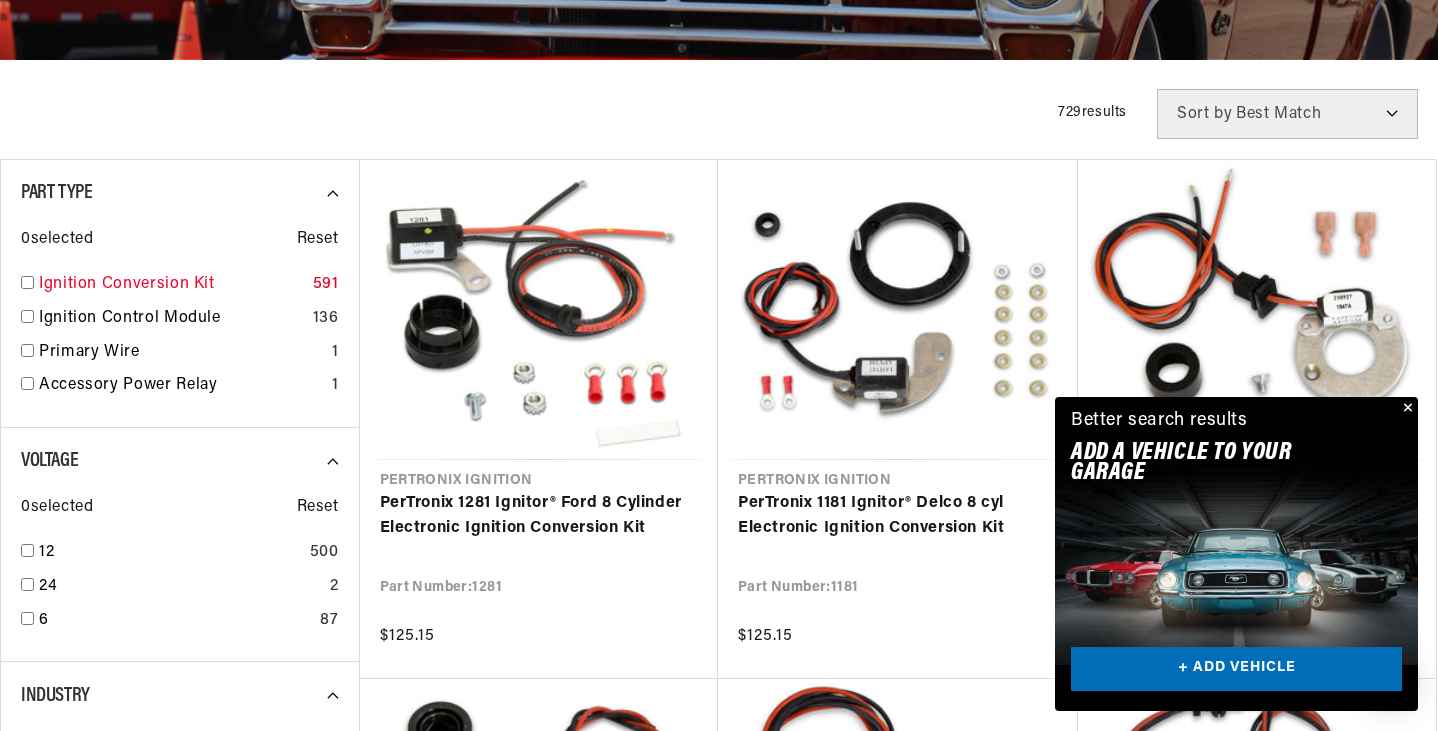 click at bounding box center [27, 282] 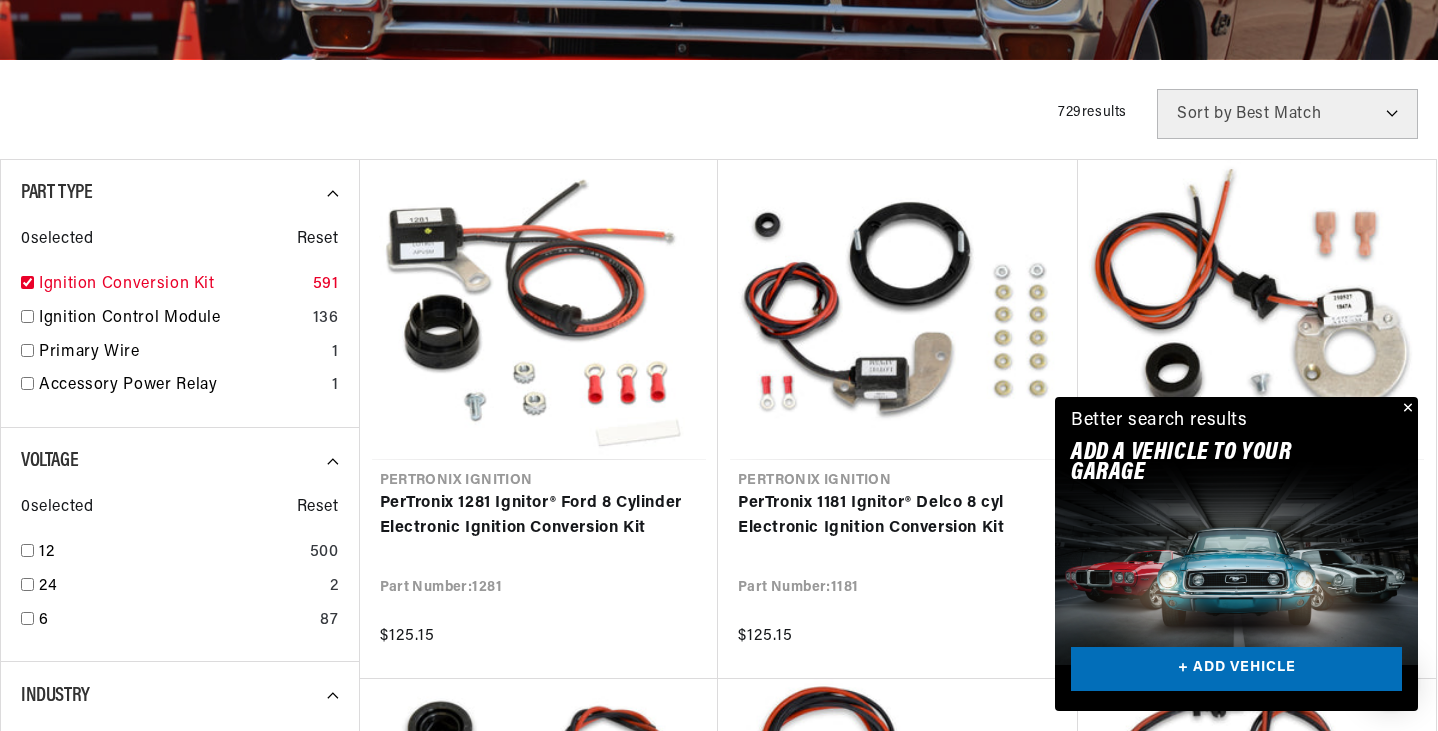 checkbox on "true" 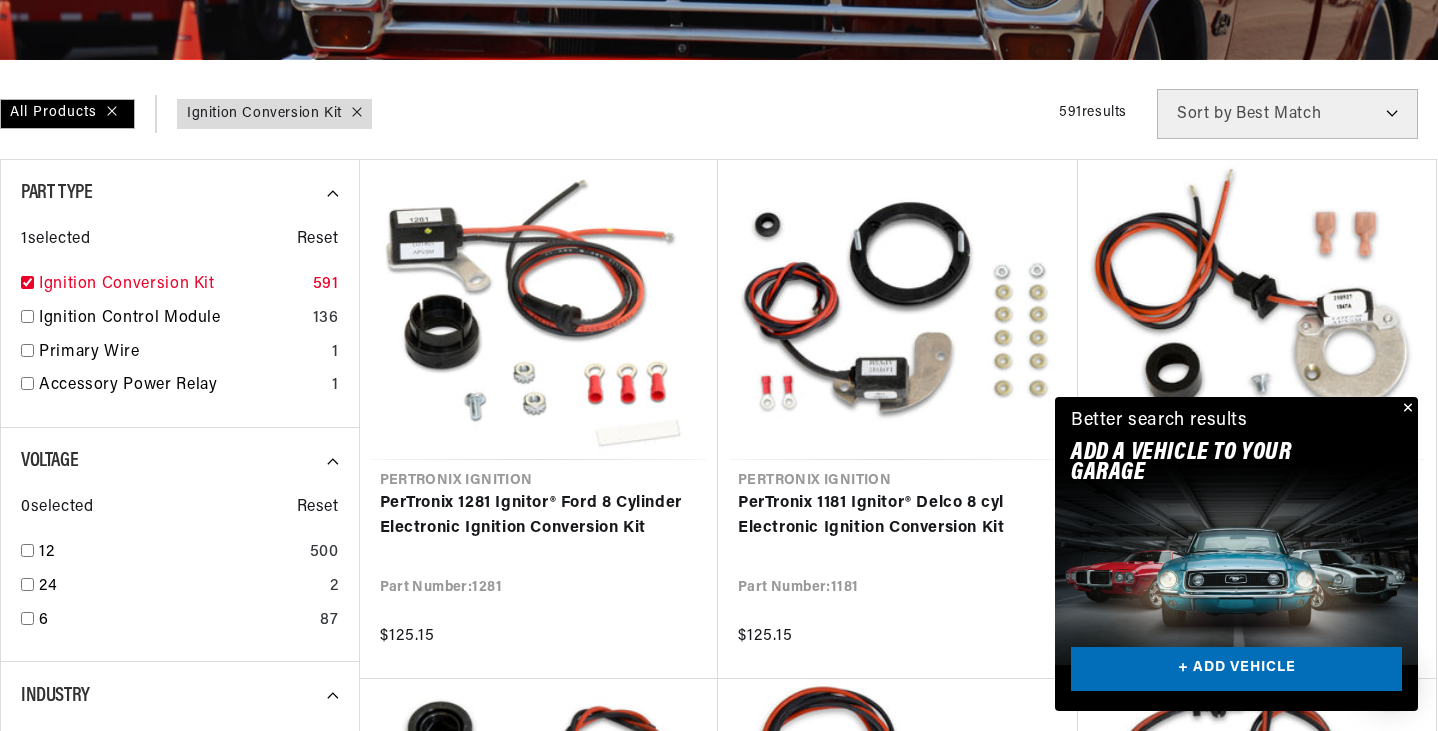 scroll, scrollTop: 0, scrollLeft: 747, axis: horizontal 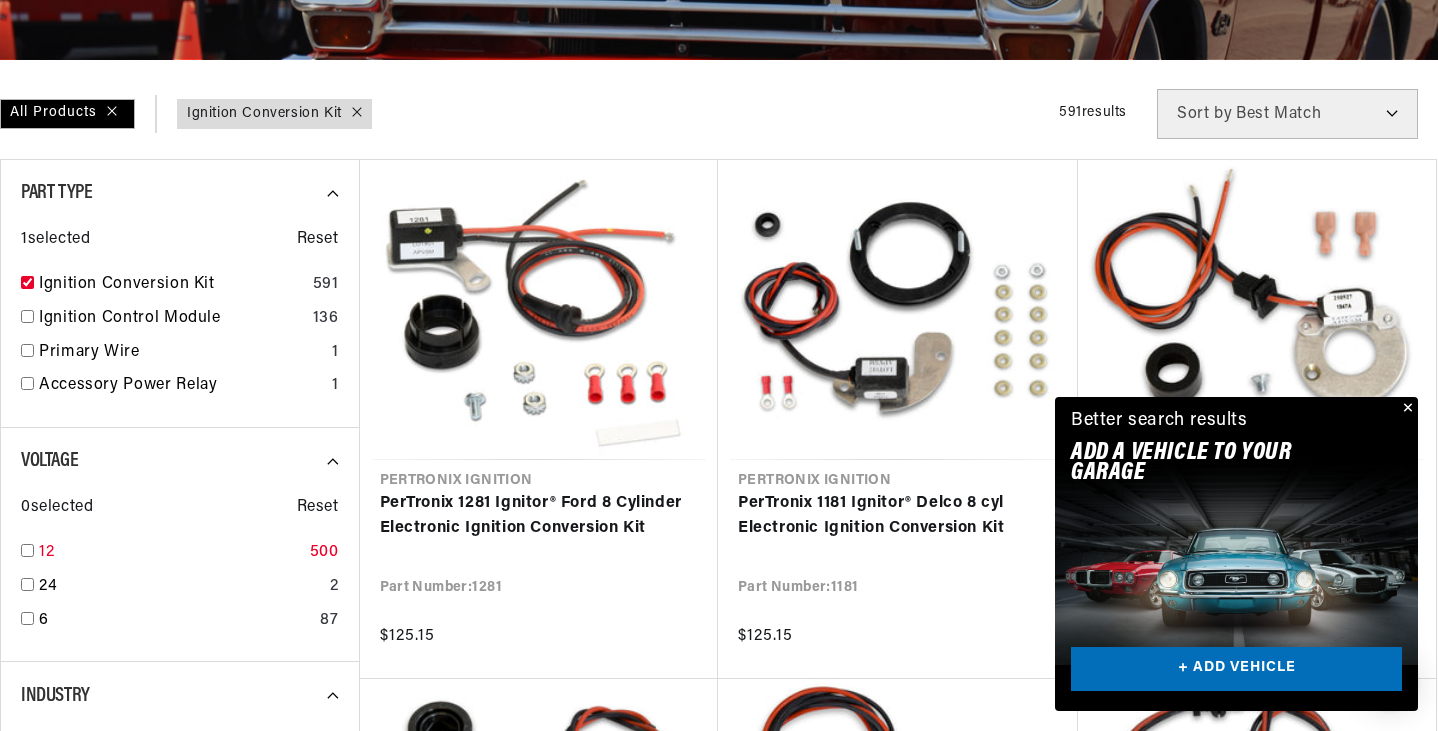 click at bounding box center [27, 550] 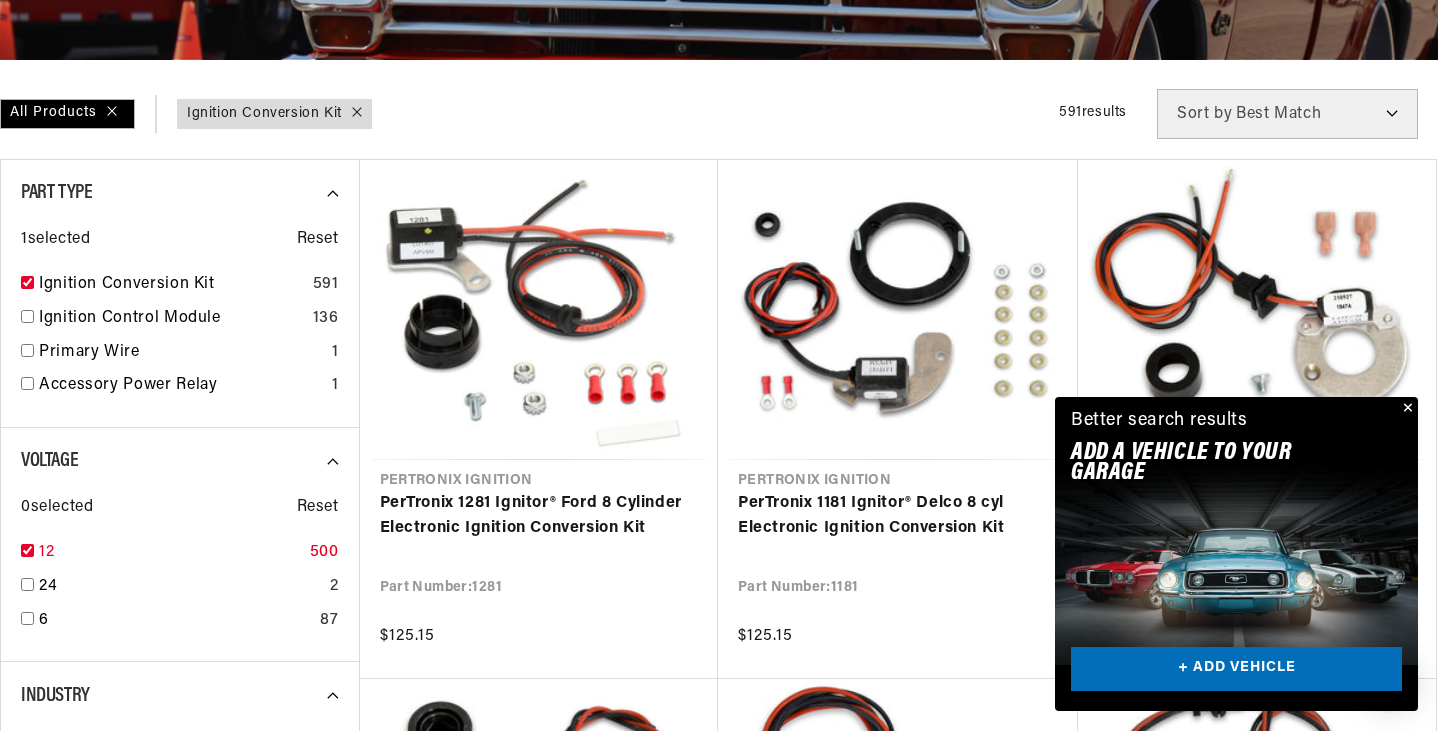 checkbox on "true" 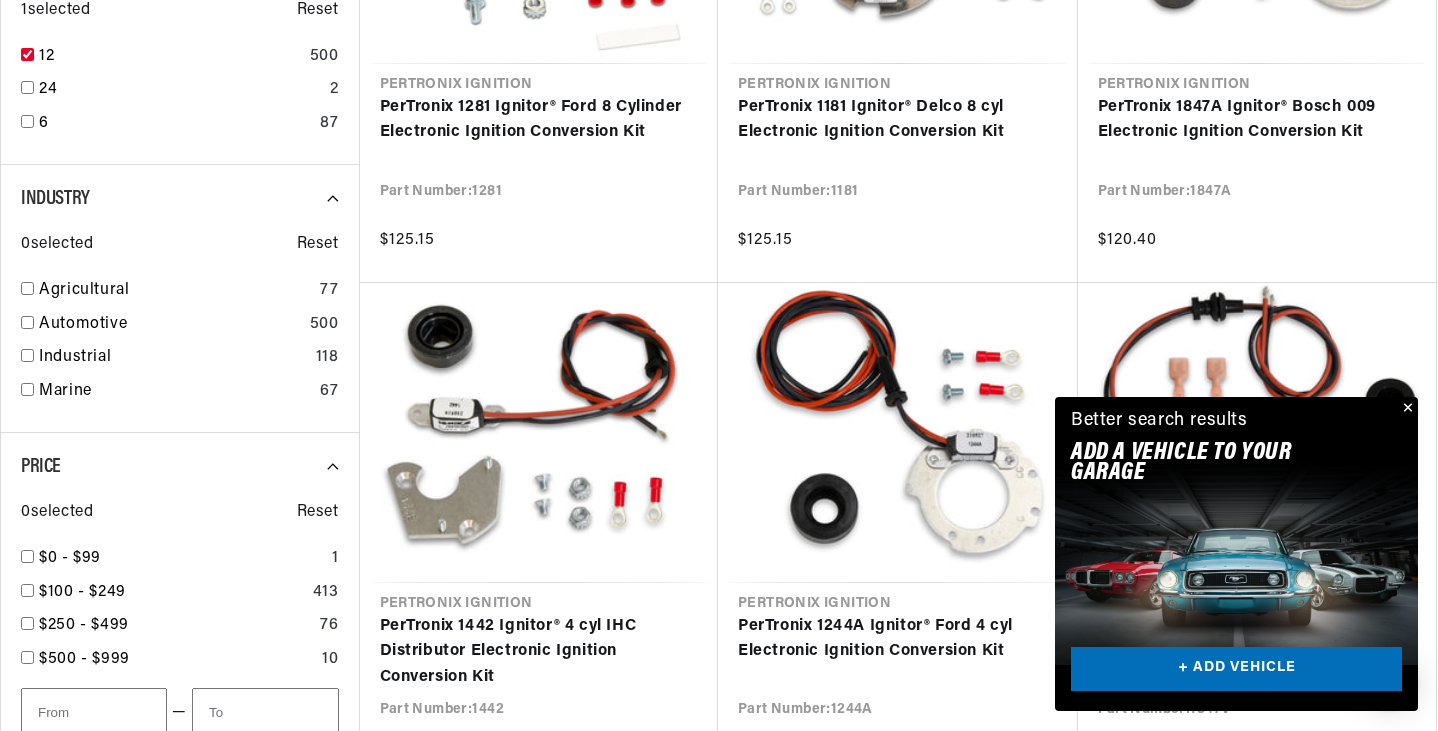 scroll, scrollTop: 900, scrollLeft: 0, axis: vertical 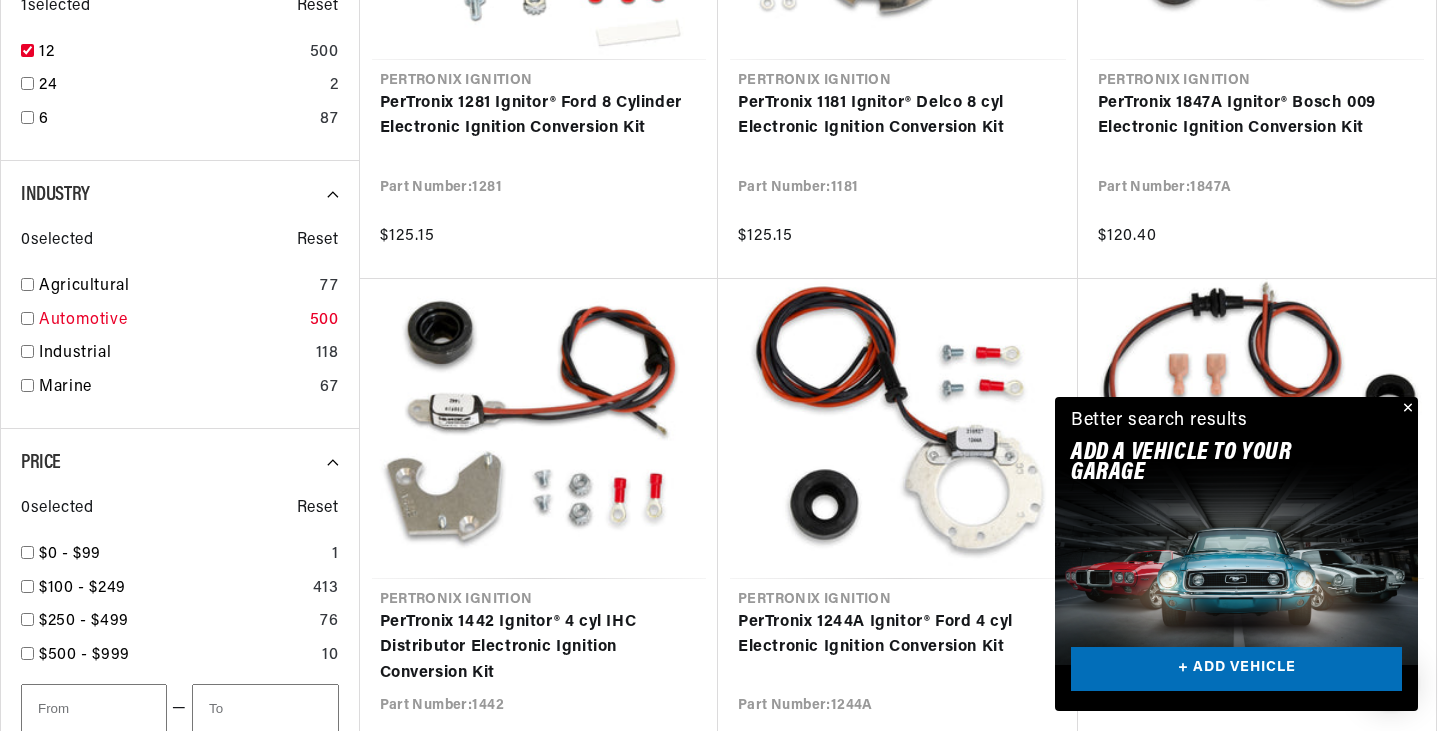 click at bounding box center (27, 318) 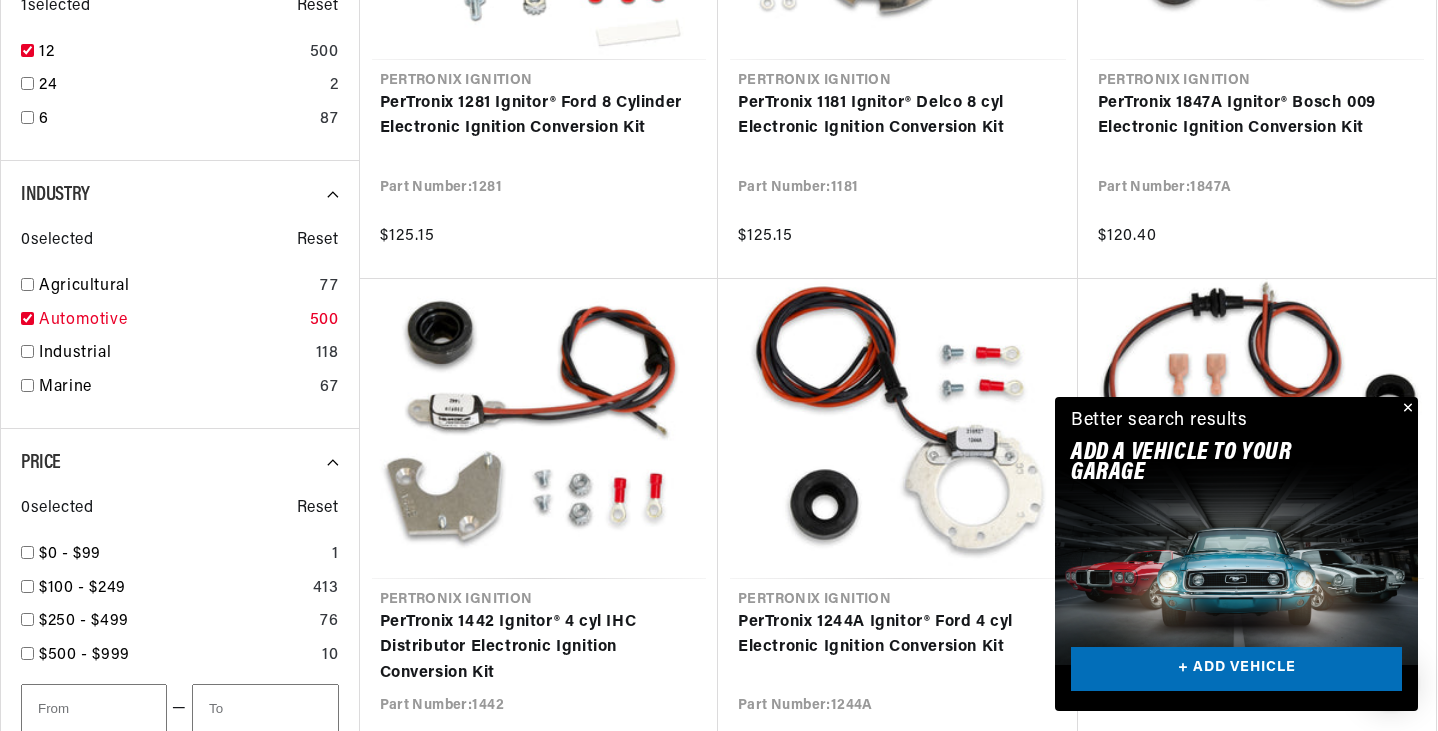 checkbox on "true" 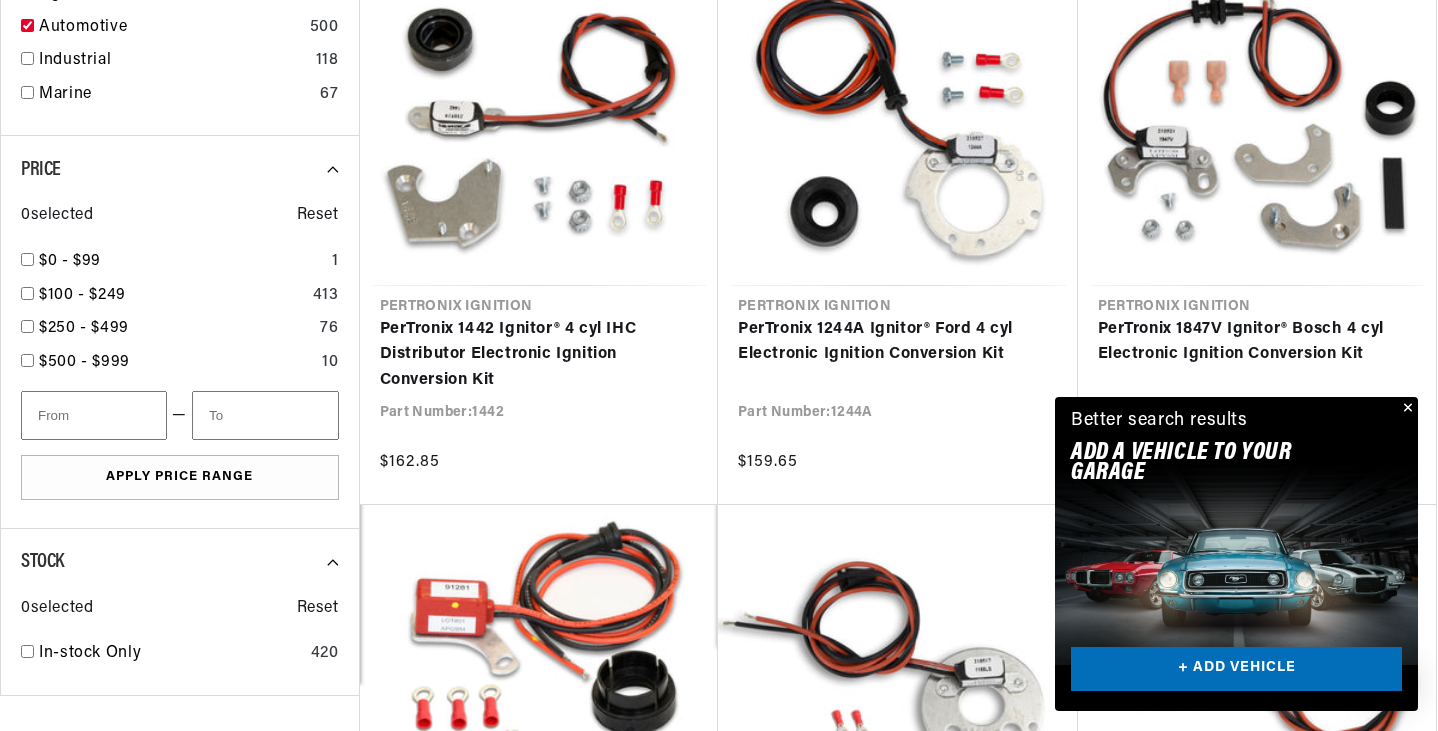 scroll, scrollTop: 1200, scrollLeft: 0, axis: vertical 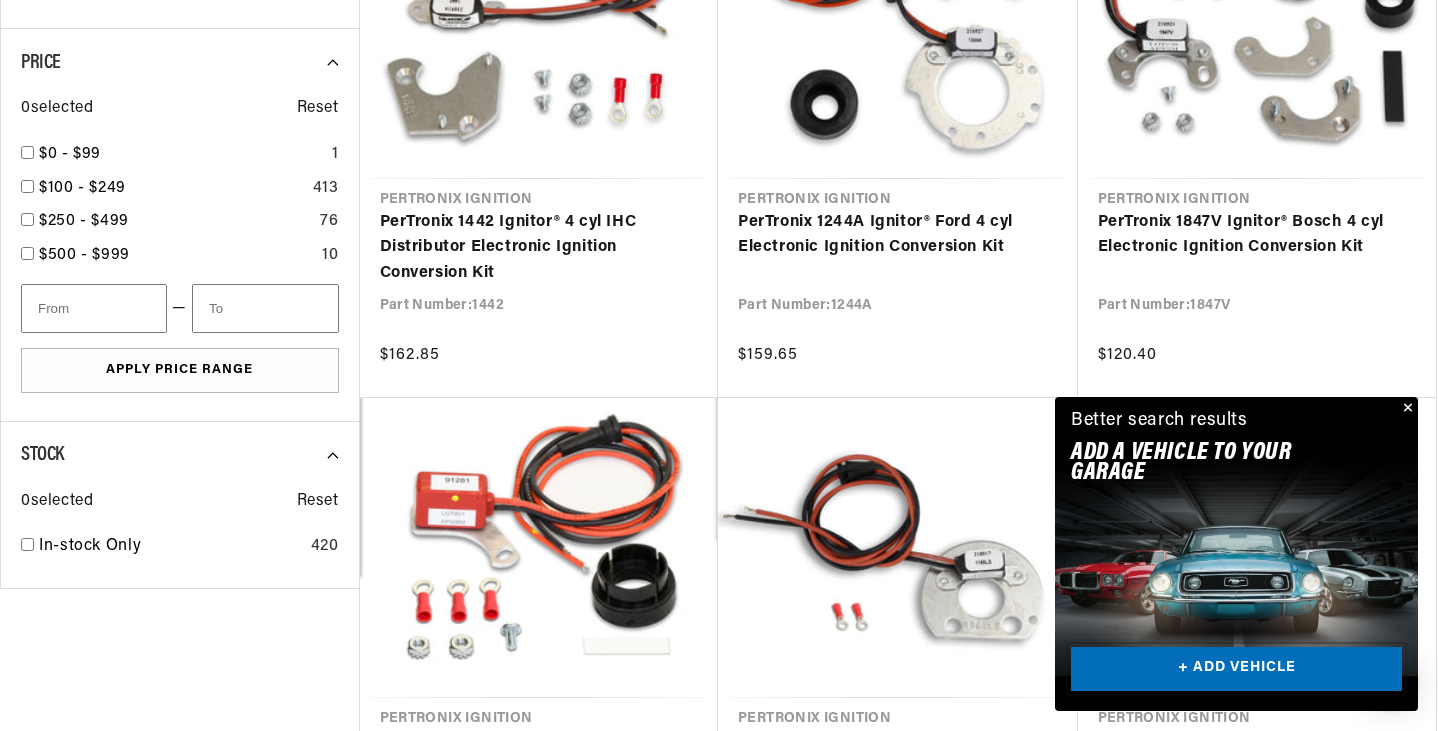 click on "+ ADD VEHICLE" at bounding box center [1236, 669] 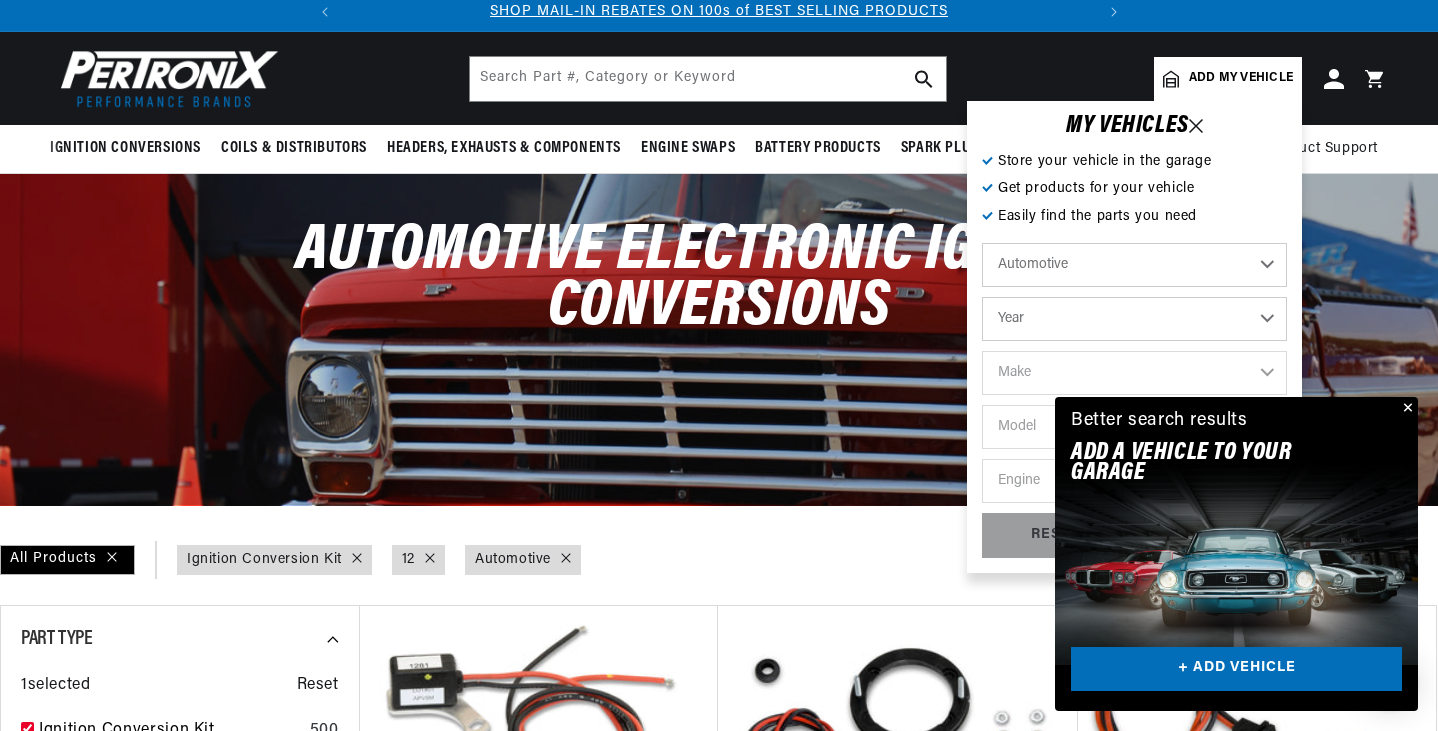 scroll, scrollTop: 100, scrollLeft: 0, axis: vertical 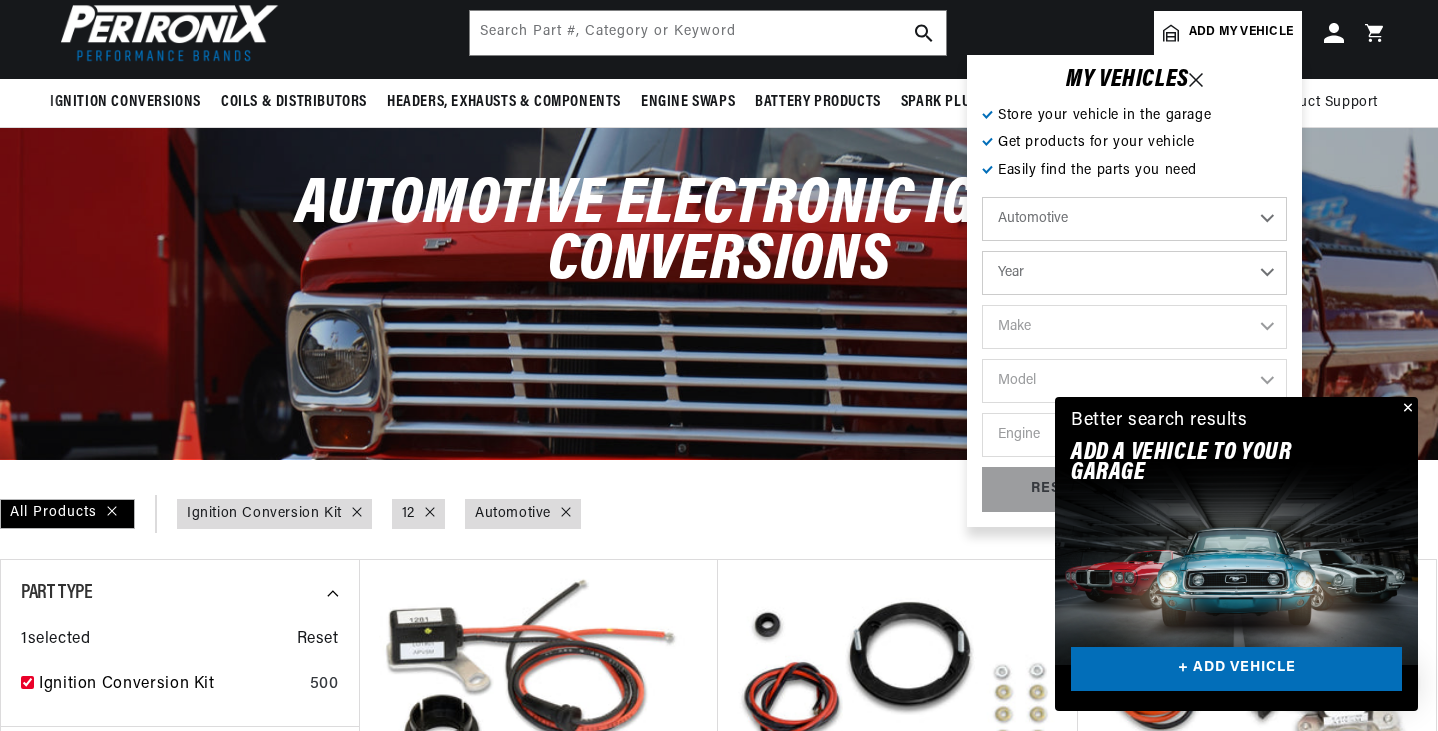 click on "Year
2022
2021
2020
2019
2018
2017
2016
2015
2014
2013
2012
2011
2010
2009
2008
2007
2006
2005
2004
2003
2002
2001
2000
1999
1998
1997
1996
1995
1994
1993
1992
1991
1990
1989
1988
1987
1986 1985" at bounding box center [1134, 273] 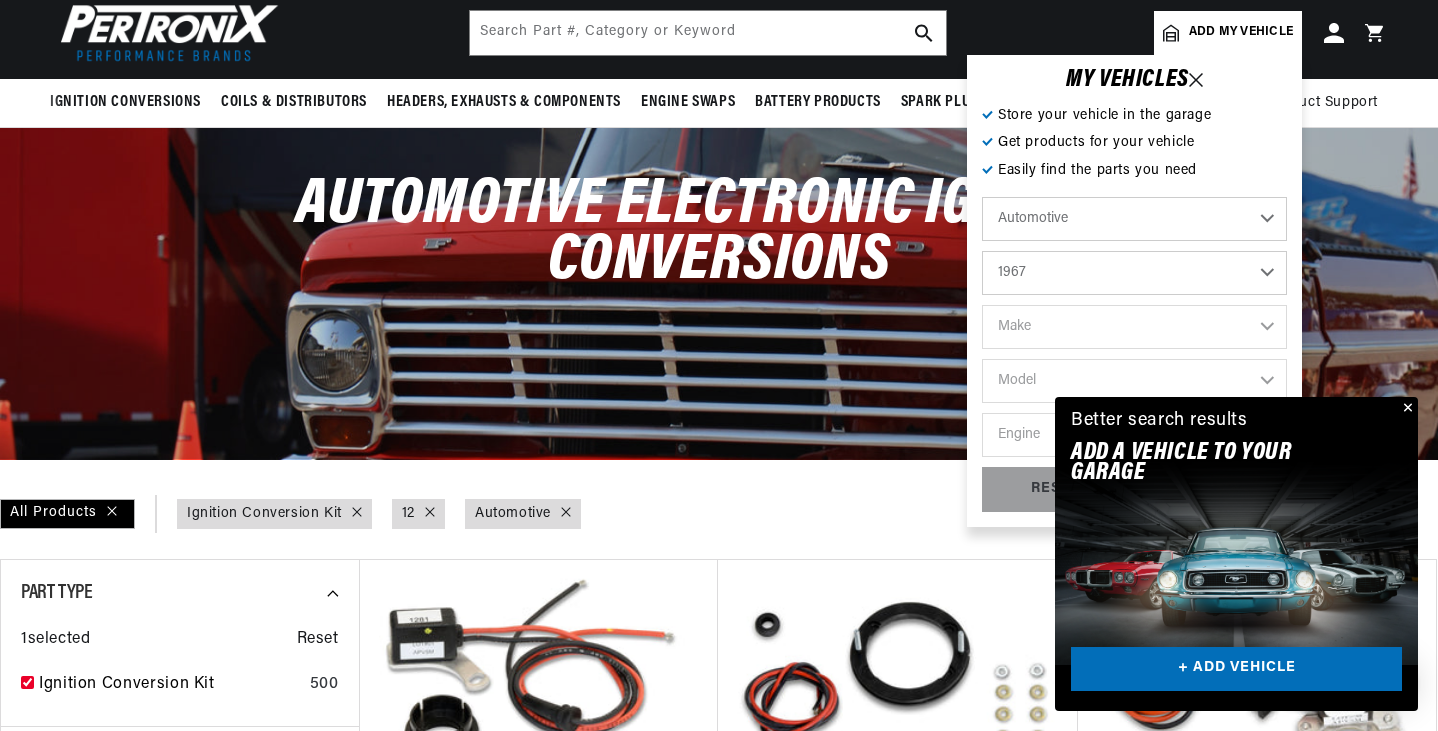 click on "Year
2022
2021
2020
2019
2018
2017
2016
2015
2014
2013
2012
2011
2010
2009
2008
2007
2006
2005
2004
2003
2002
2001
2000
1999
1998
1997
1996
1995
1994
1993
1992
1991
1990
1989
1988
1987
1986 1985" at bounding box center [1134, 273] 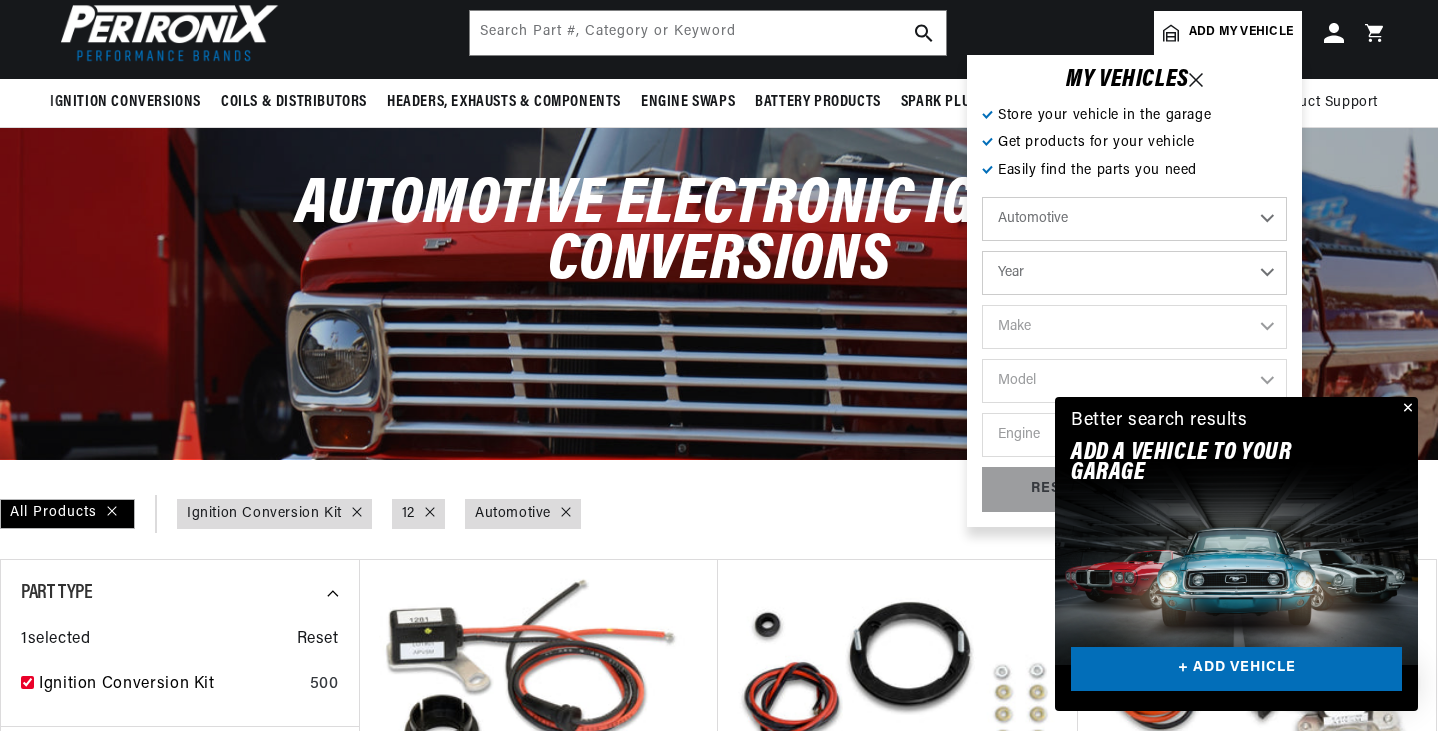 select on "1967" 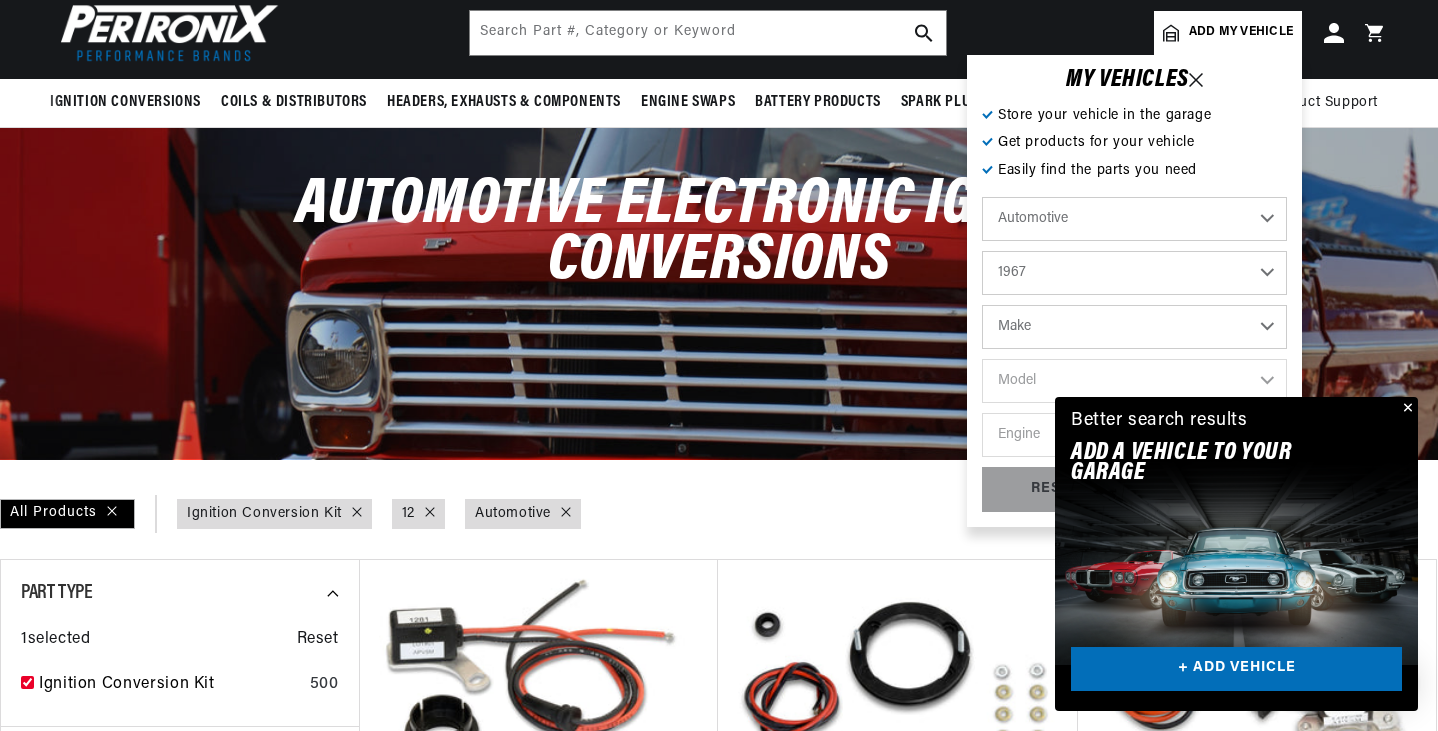 click on "Make
Alfa Romeo
American Motors
Aston Martin
Austin
Austin Healey
Avanti
Bentley
Buick
Cadillac
Checker
Chevrolet
Chrysler
Dodge
Ferrari
Fiat
Ford
Ford (Europe)
GMC
Gordon-Keeble
IHC Truck
International
Jaguar
Jeep
Lamborghini
Lancia
Lincoln
Lotus
Maserati
Mercedes-Benz
Mercury
MG
Military Vehicles Morris" at bounding box center (1134, 327) 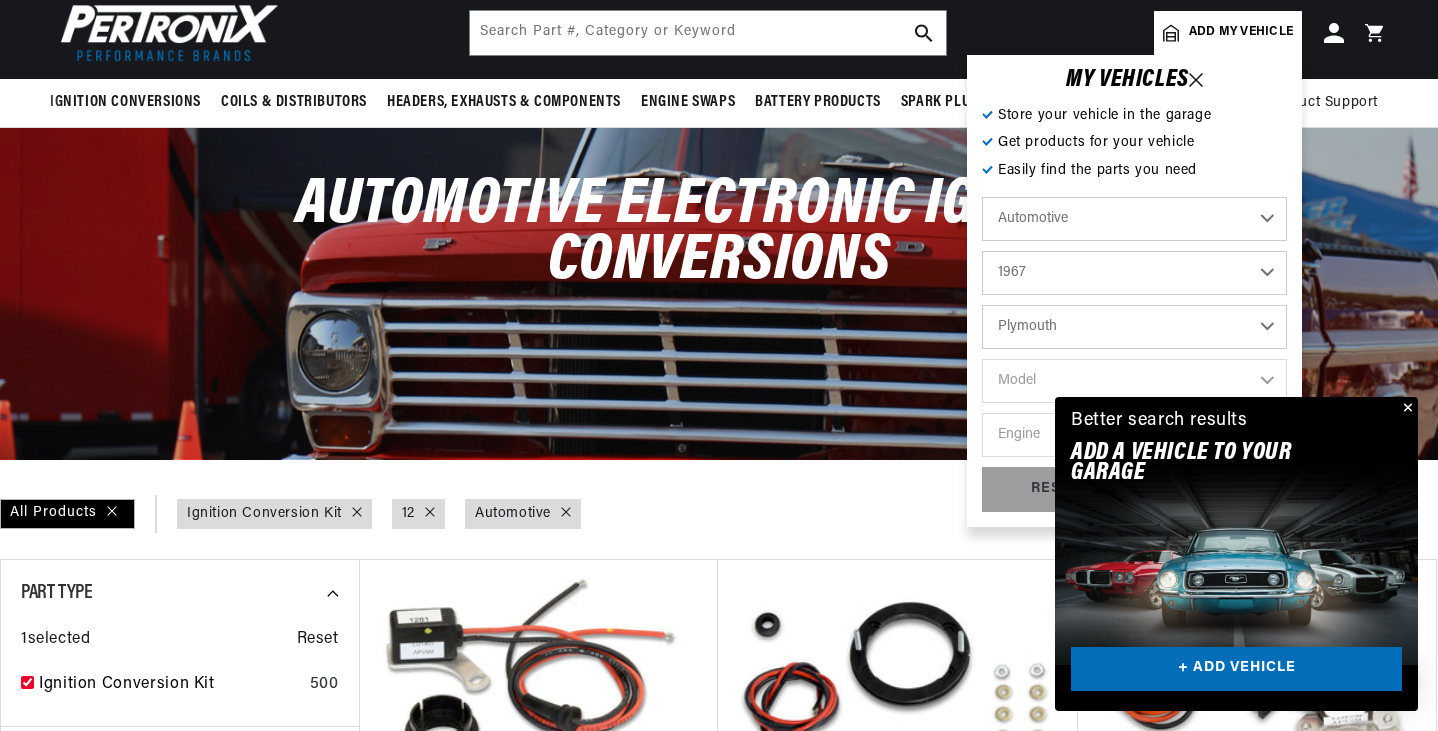 click on "Make
Alfa Romeo
American Motors
Aston Martin
Austin
Austin Healey
Avanti
Bentley
Buick
Cadillac
Checker
Chevrolet
Chrysler
Dodge
Ferrari
Fiat
Ford
Ford (Europe)
GMC
Gordon-Keeble
IHC Truck
International
Jaguar
Jeep
Lamborghini
Lancia
Lincoln
Lotus
Maserati
Mercedes-Benz
Mercury
MG
Military Vehicles Morris" at bounding box center [1134, 327] 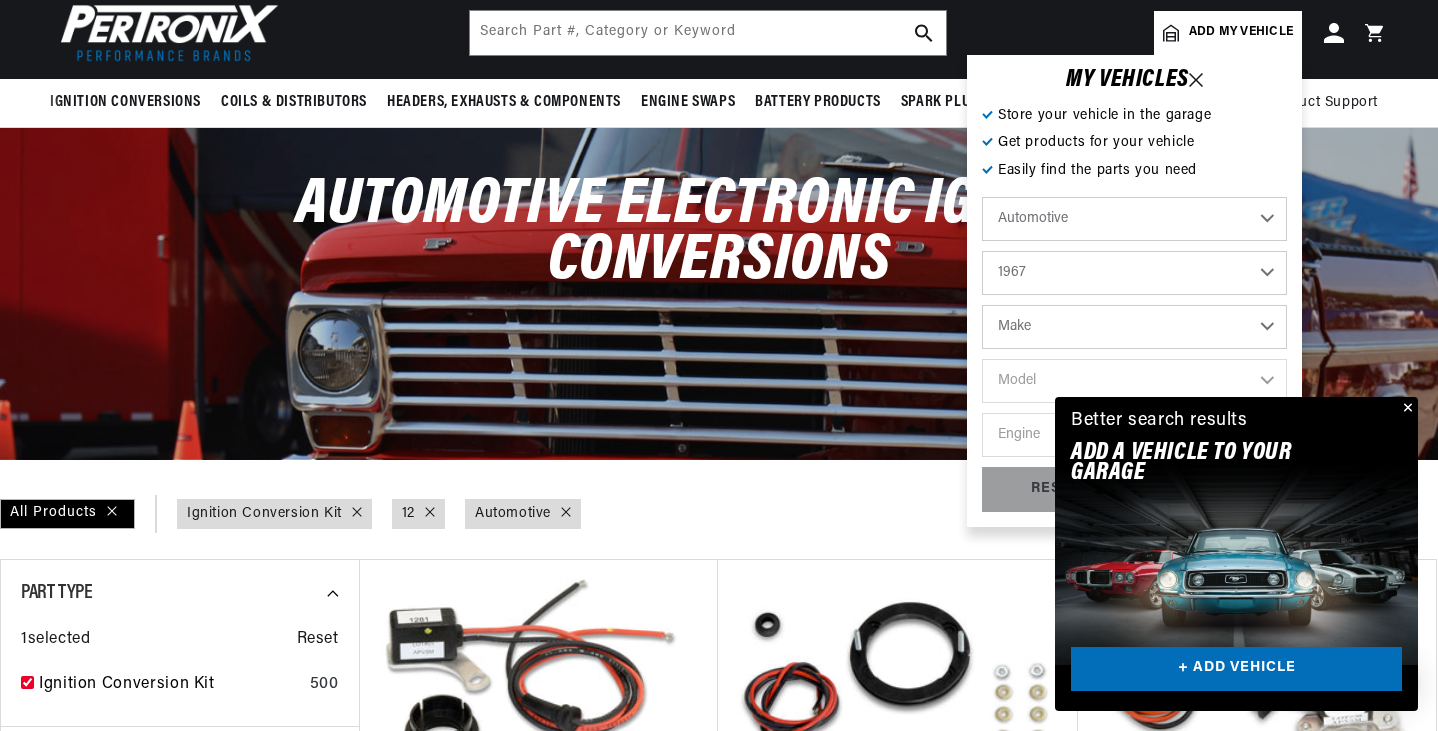 select on "Plymouth" 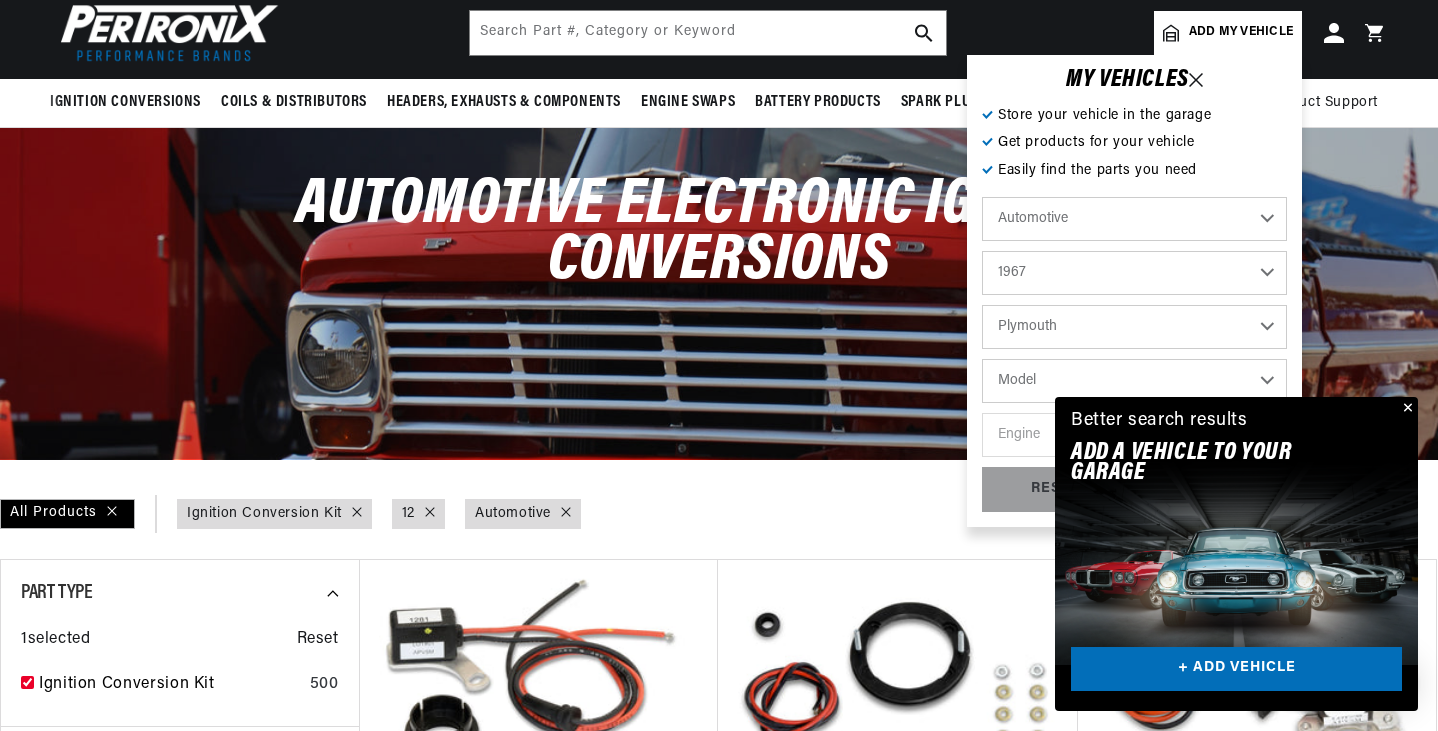 scroll, scrollTop: 0, scrollLeft: 747, axis: horizontal 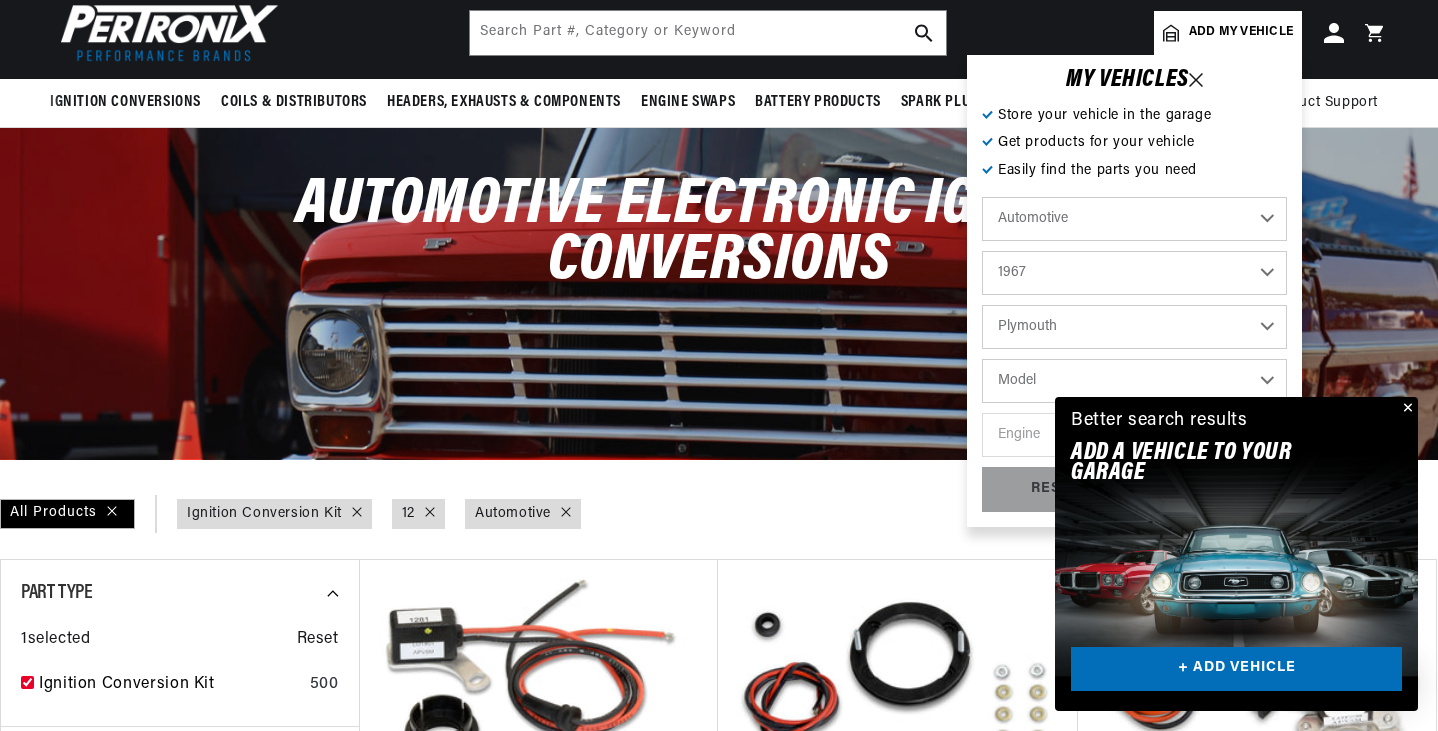 select on "Belvedere" 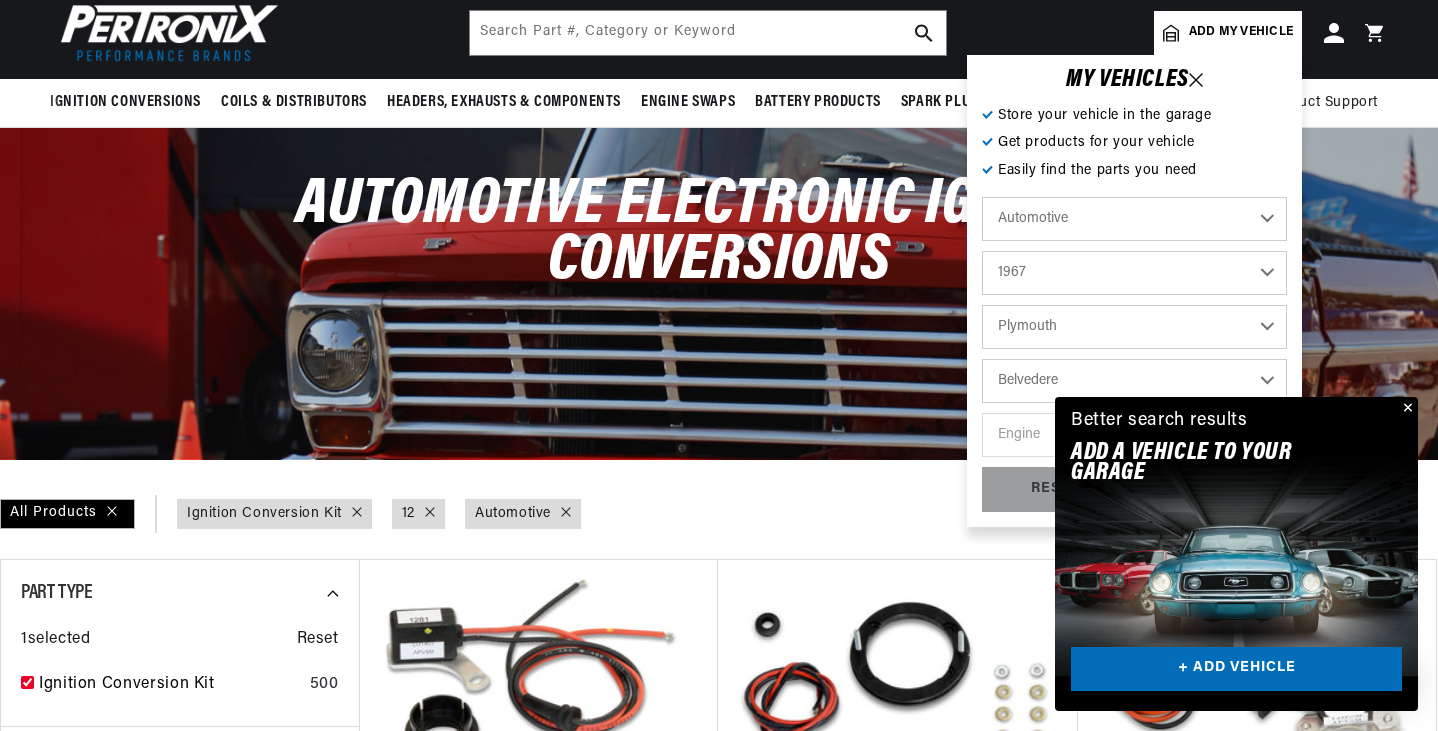 click on "Model
Barracuda
Belvedere
Belvedere II
Fury
Fury III
GTX
Satellite
Valiant
VIP" at bounding box center (1134, 381) 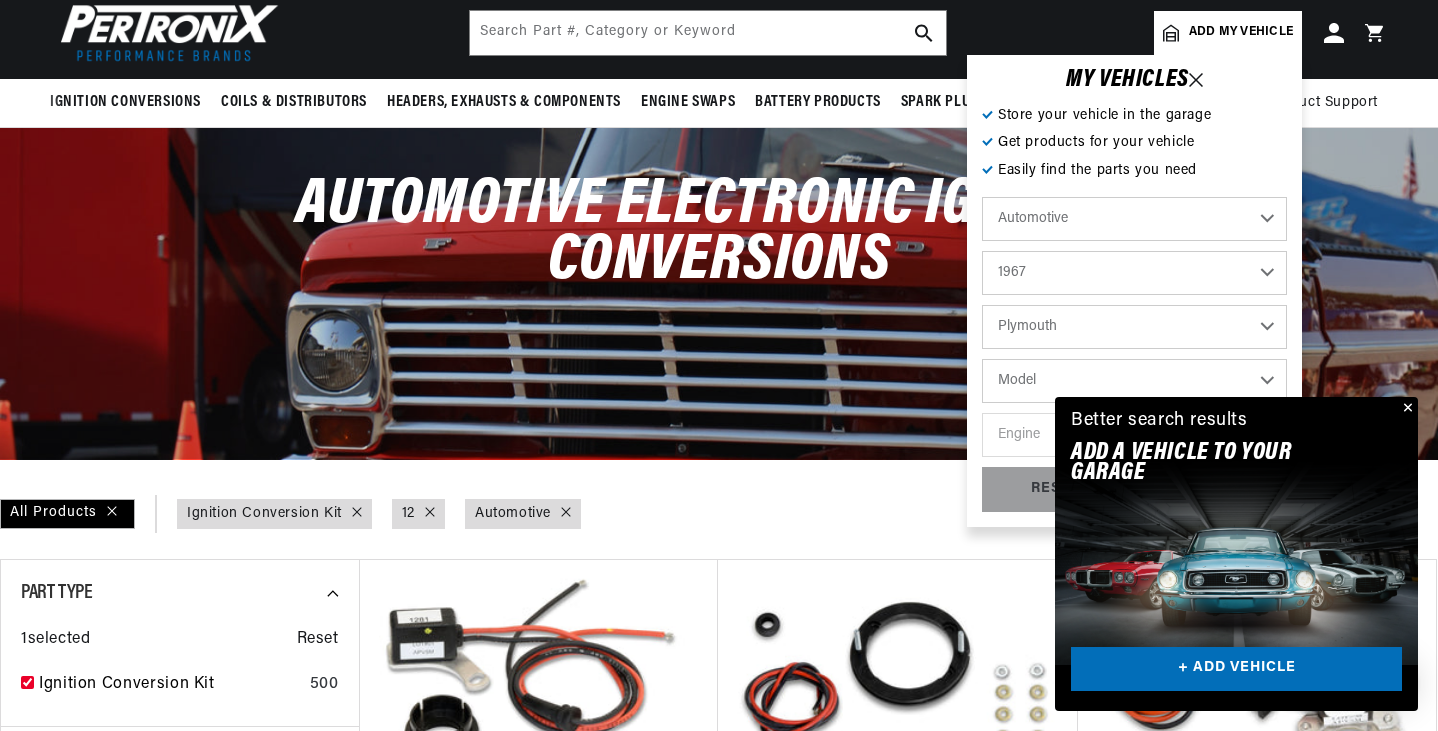 select on "Belvedere" 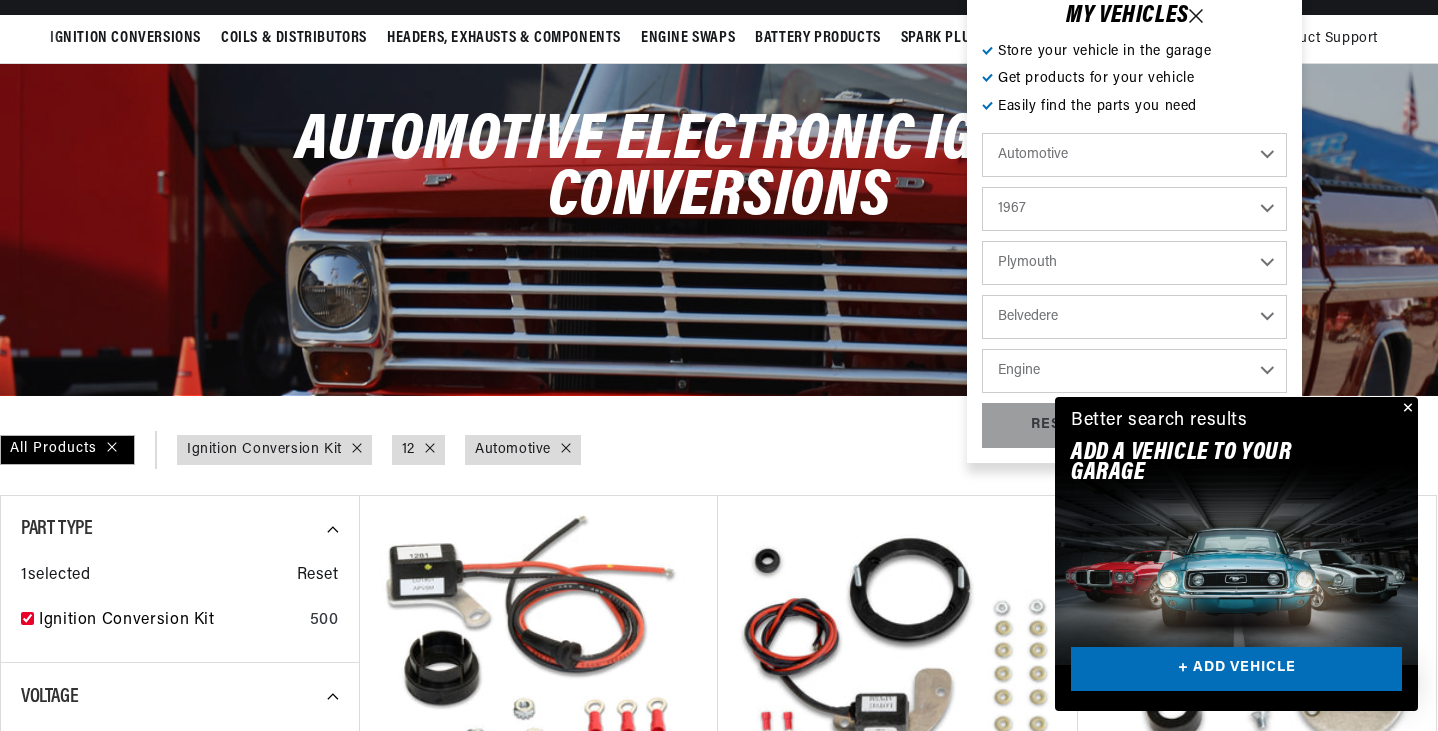 scroll, scrollTop: 200, scrollLeft: 0, axis: vertical 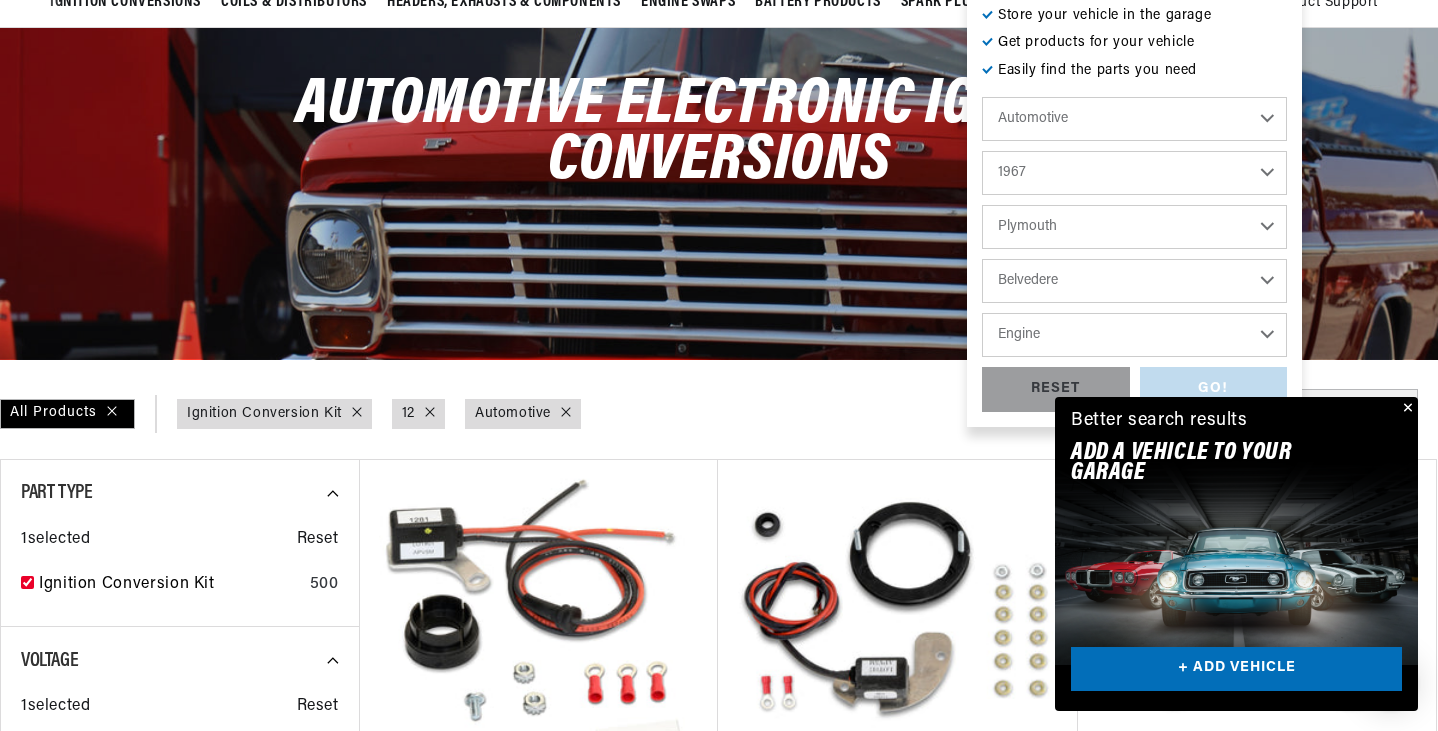 click on "Engine
5.9L
6.8L
225cid / 3.7L
273cid / 4.5L
318cid / 5.2L
383cid / 6.3L
426cid / 7.0L
440cid / 7.2L" at bounding box center [1134, 335] 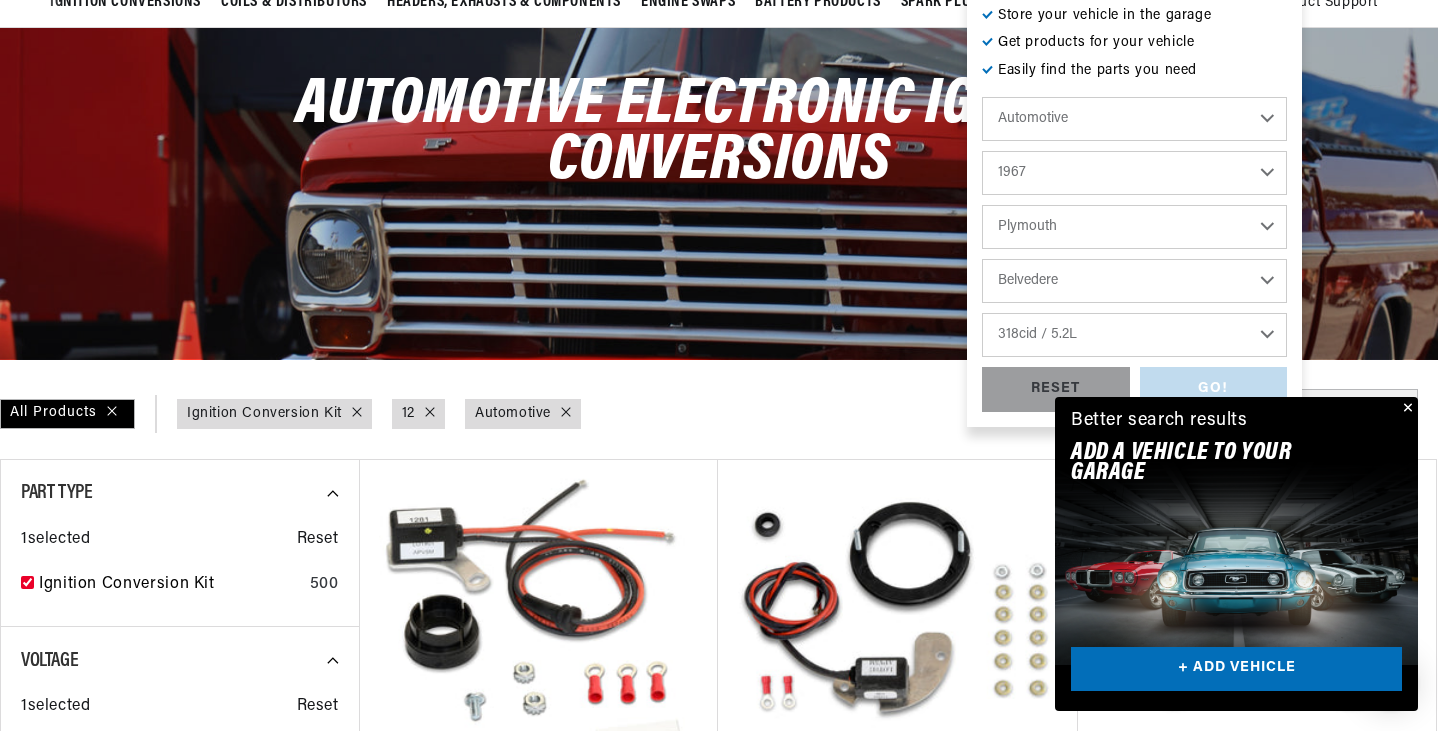 click on "Engine
5.9L
6.8L
225cid / 3.7L
273cid / 4.5L
318cid / 5.2L
383cid / 6.3L
426cid / 7.0L
440cid / 7.2L" at bounding box center [1134, 335] 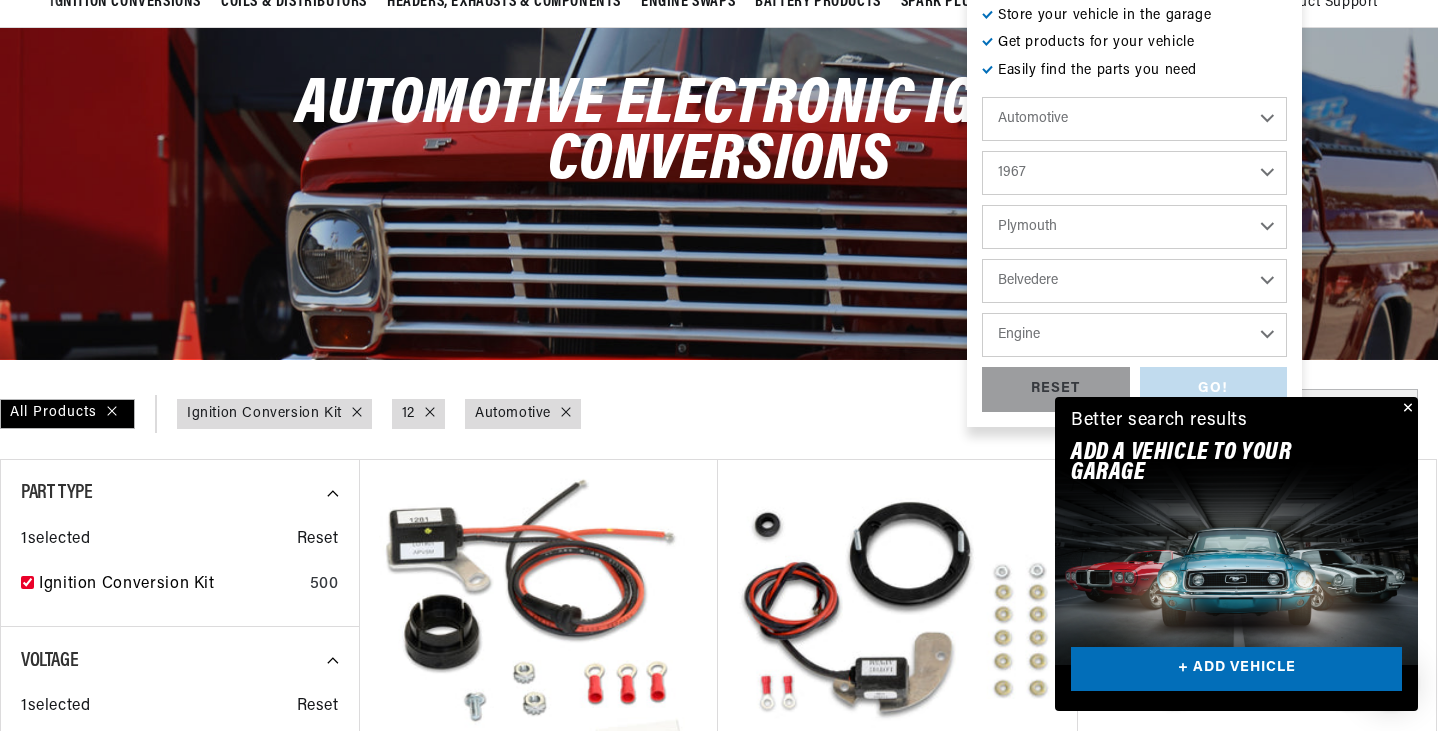 select on "318cid-5.2L" 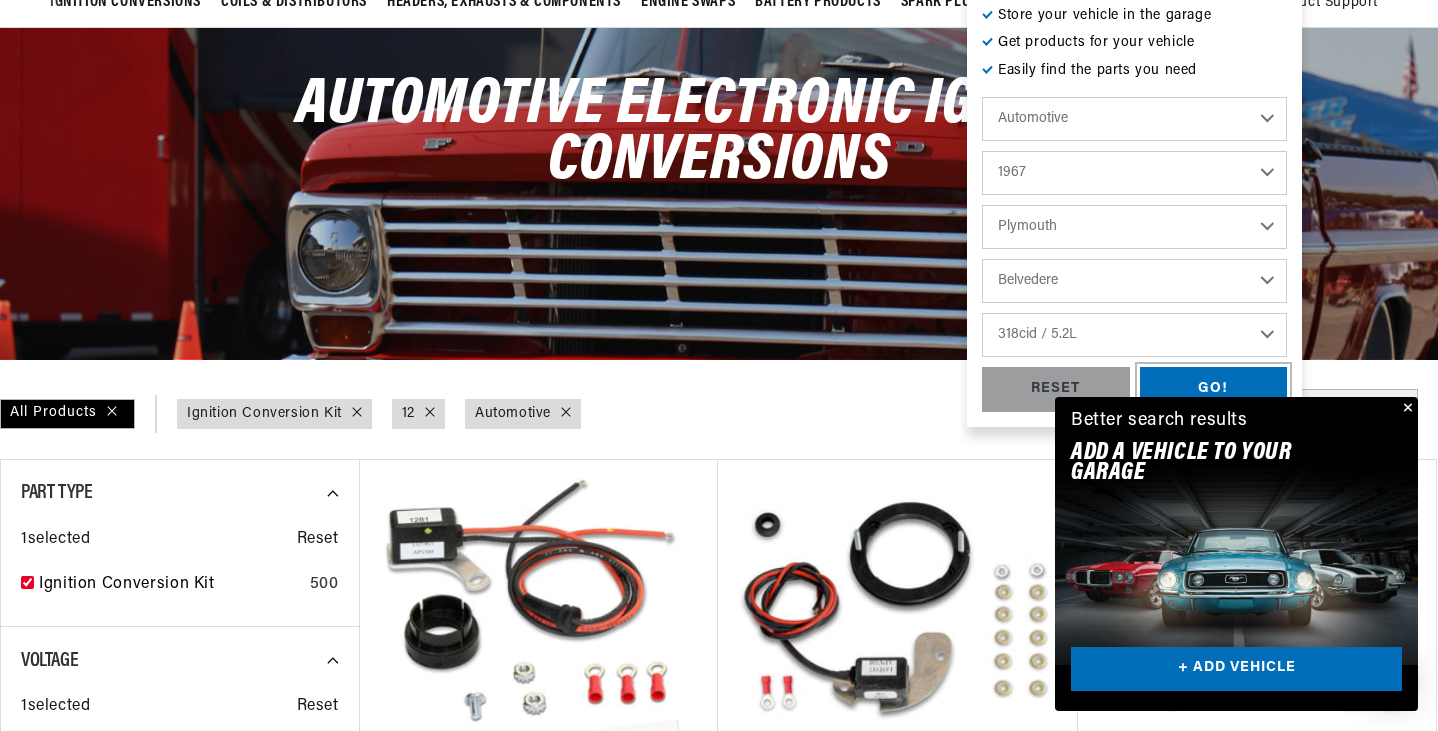 click on "GO!" at bounding box center (1214, 389) 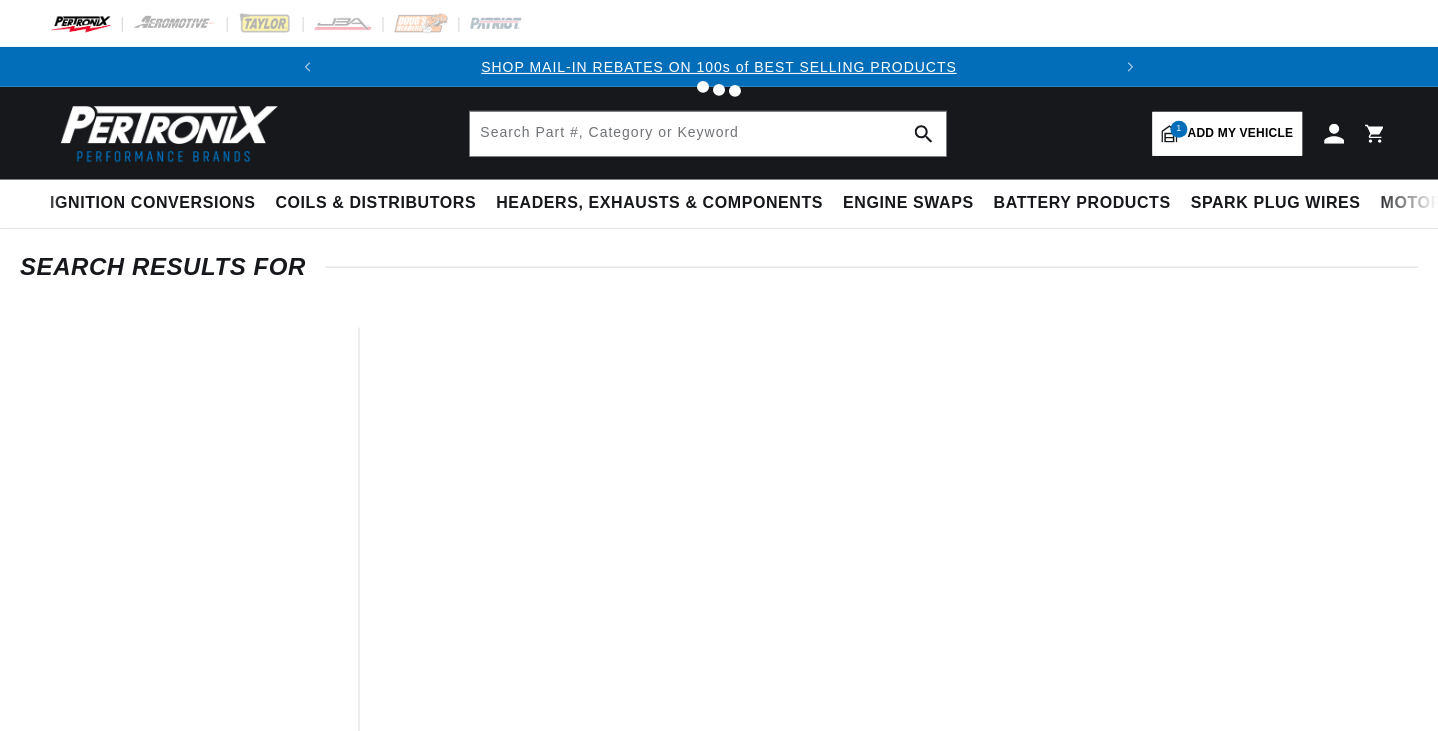 scroll, scrollTop: 0, scrollLeft: 0, axis: both 